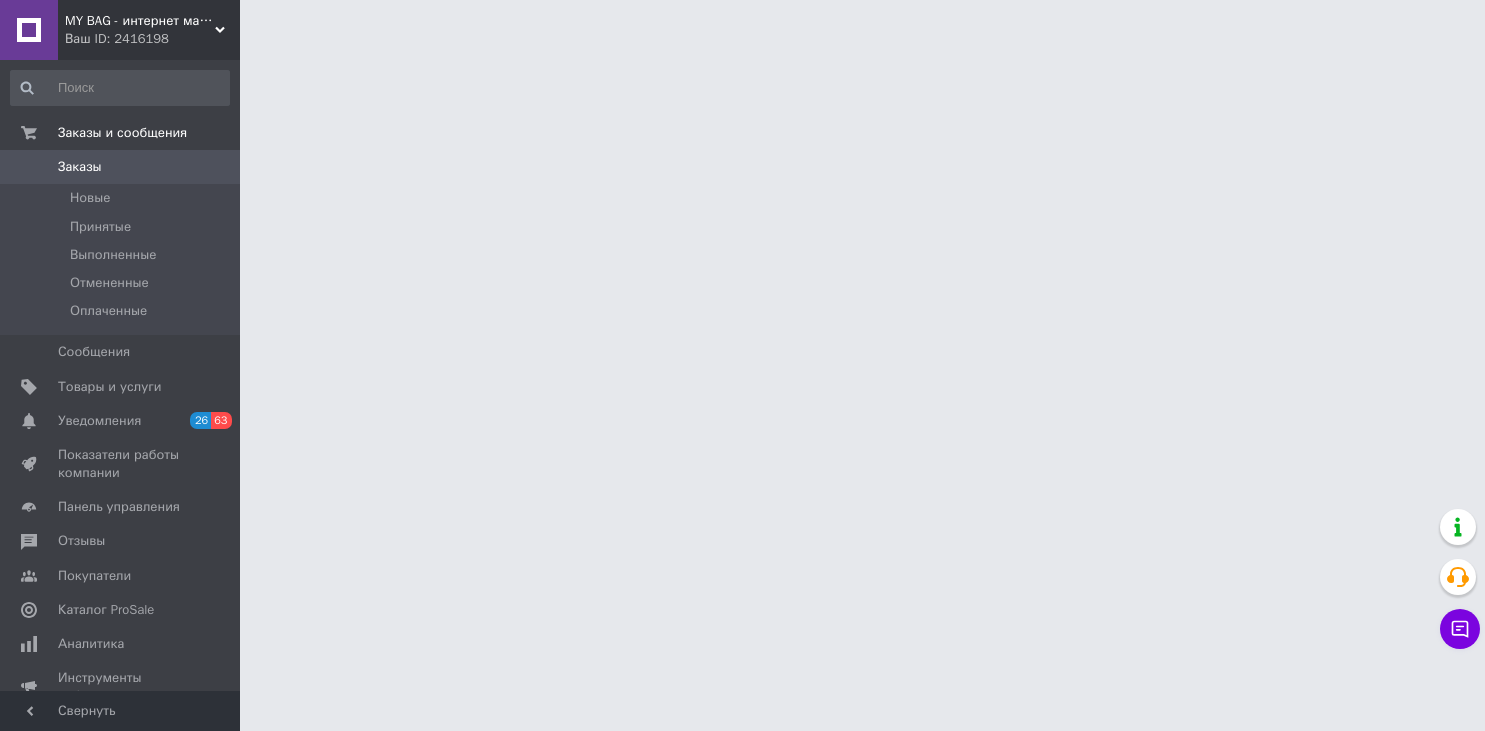 scroll, scrollTop: 0, scrollLeft: 0, axis: both 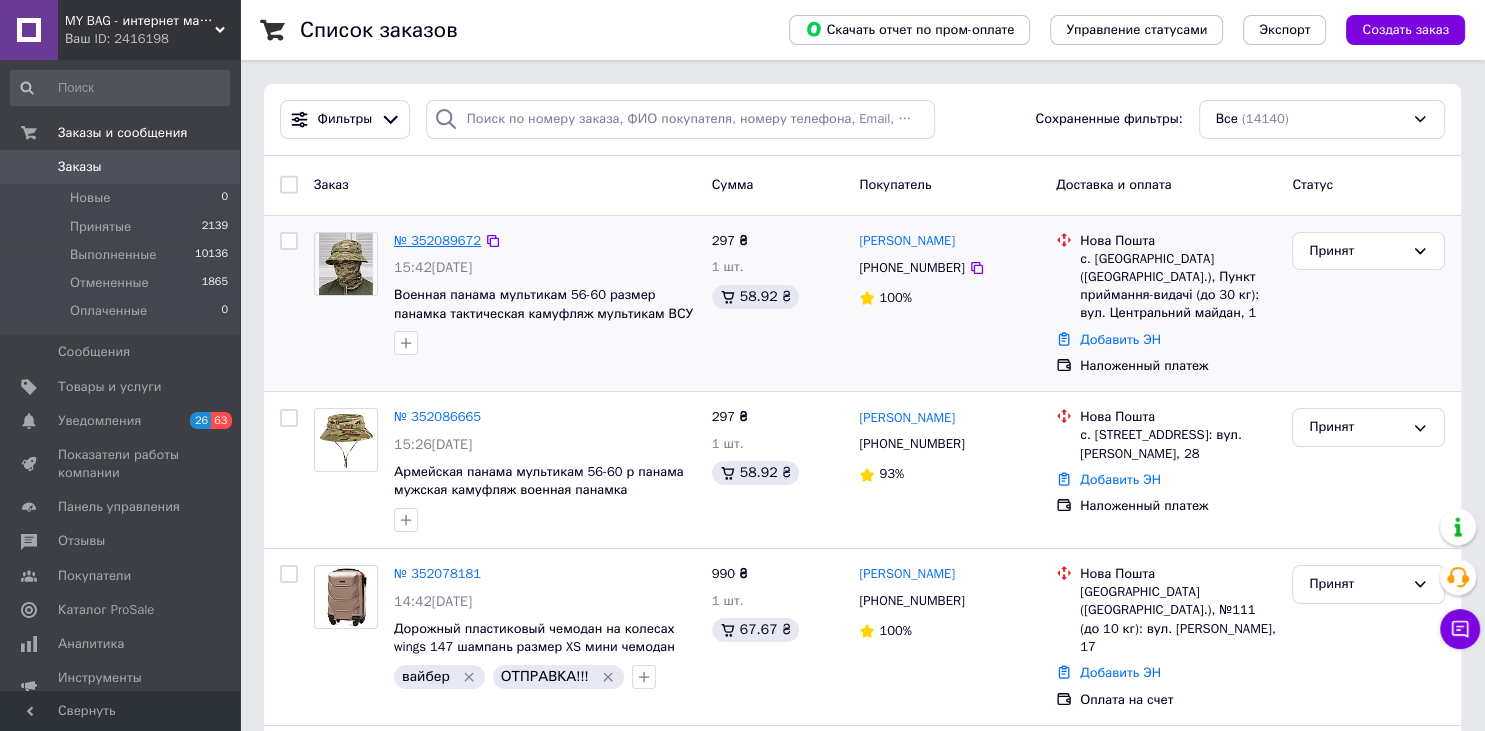 click on "№ 352089672" at bounding box center (437, 240) 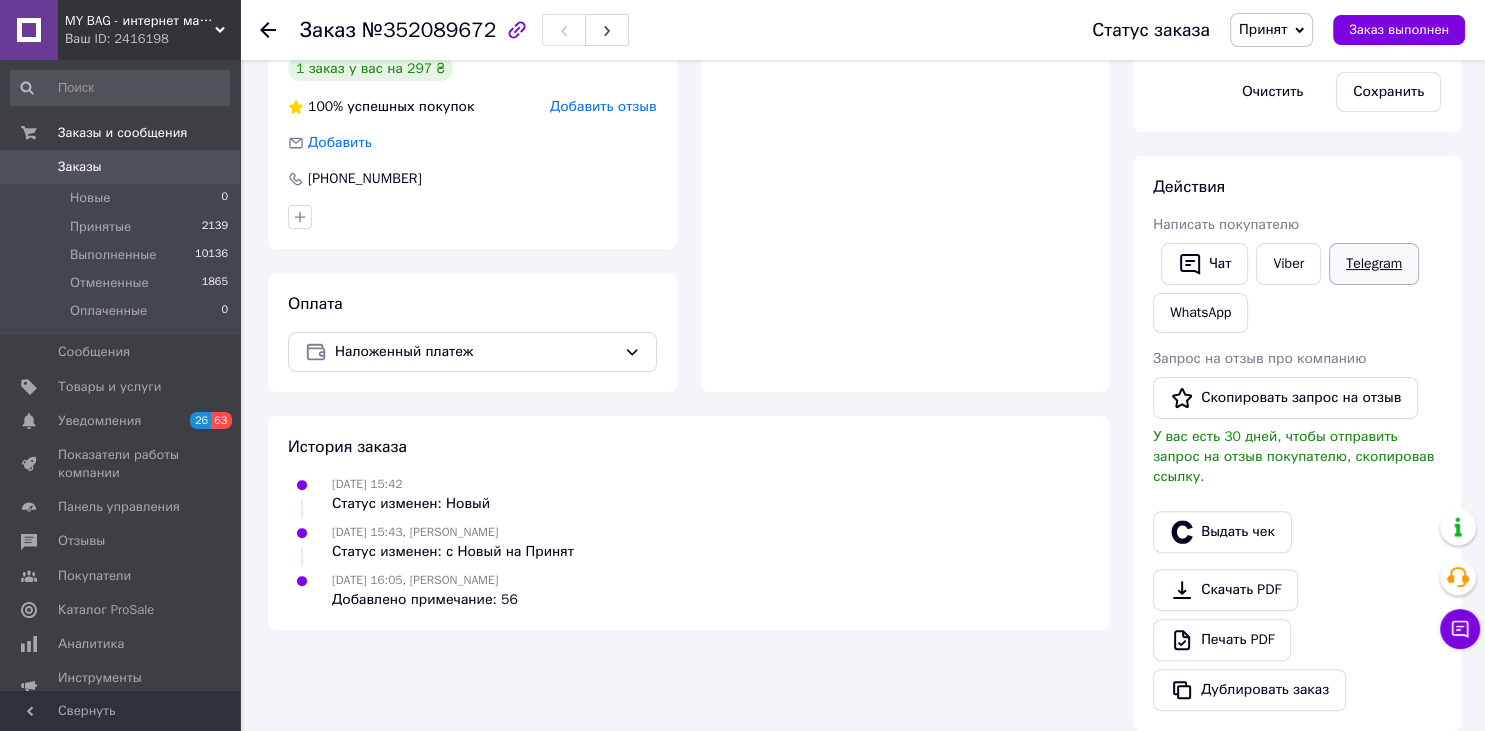 scroll, scrollTop: 105, scrollLeft: 0, axis: vertical 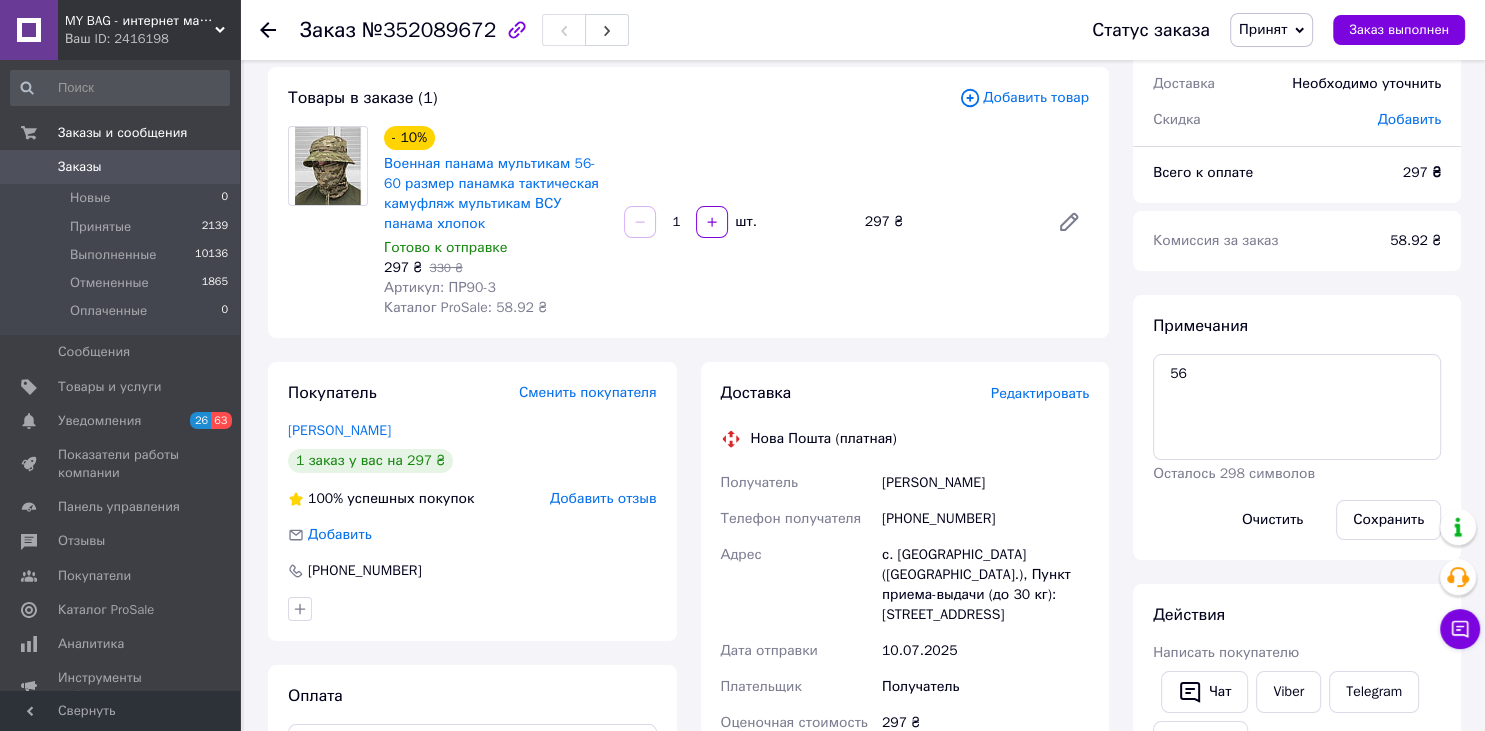 click on "Харчук Роман" at bounding box center [985, 483] 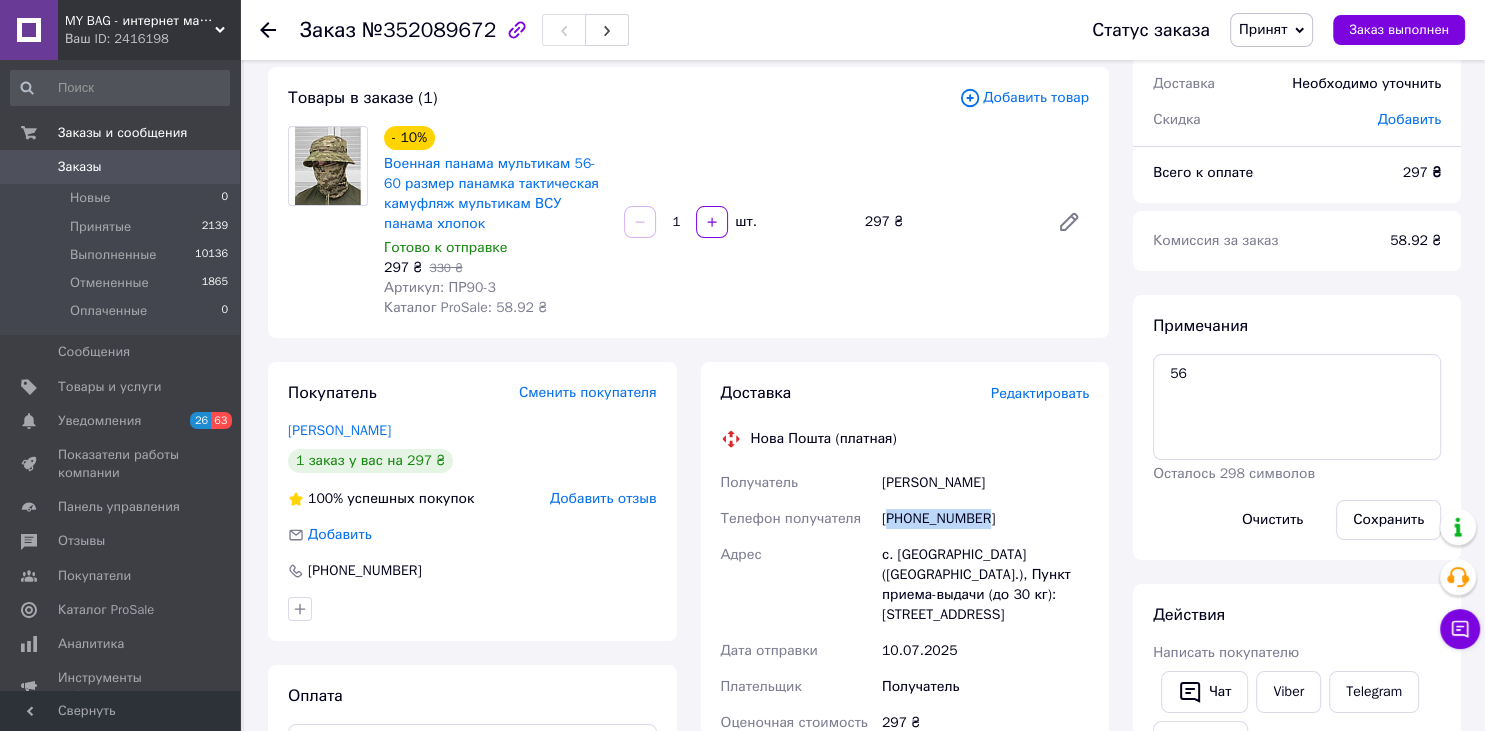 click on "[PHONE_NUMBER]" at bounding box center [985, 519] 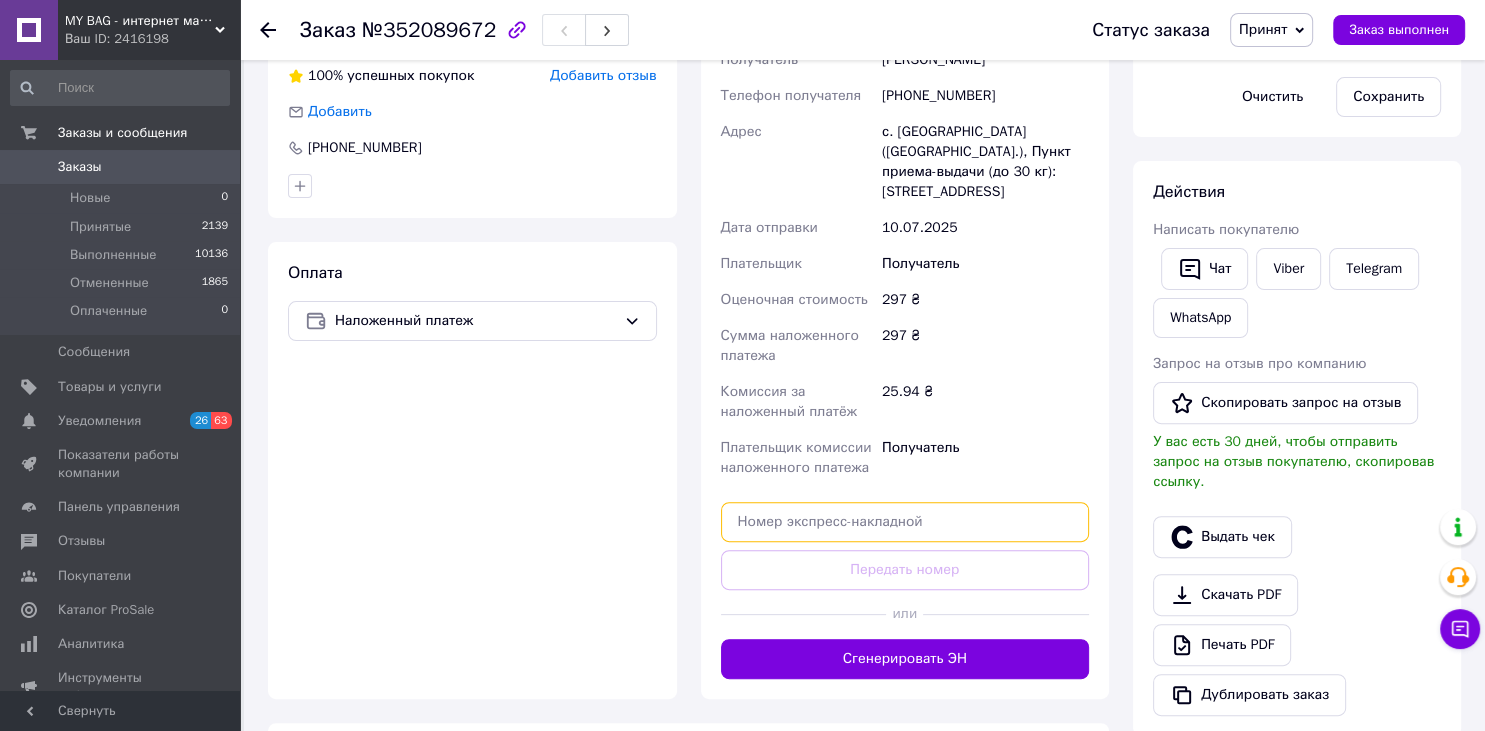 paste on "20451203286947" 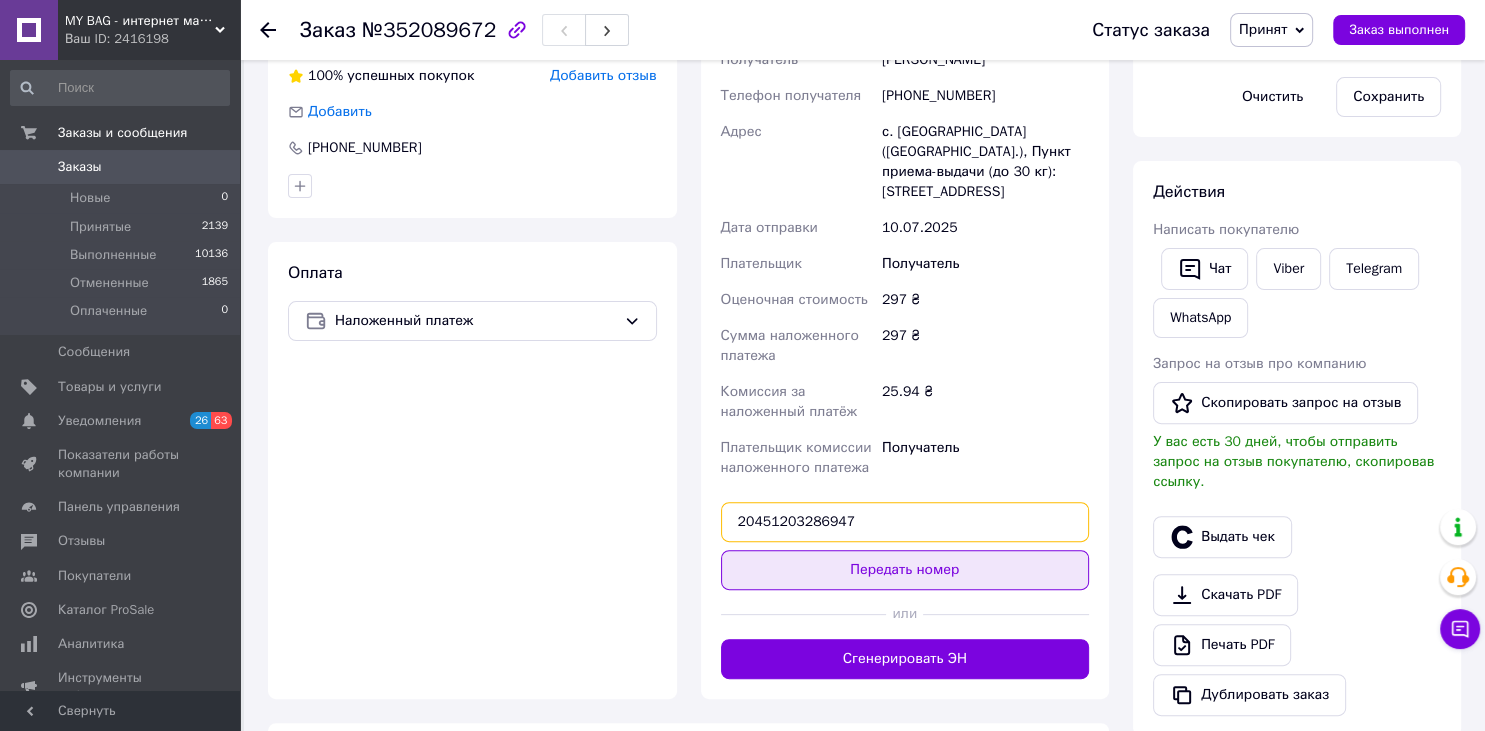 type on "20451203286947" 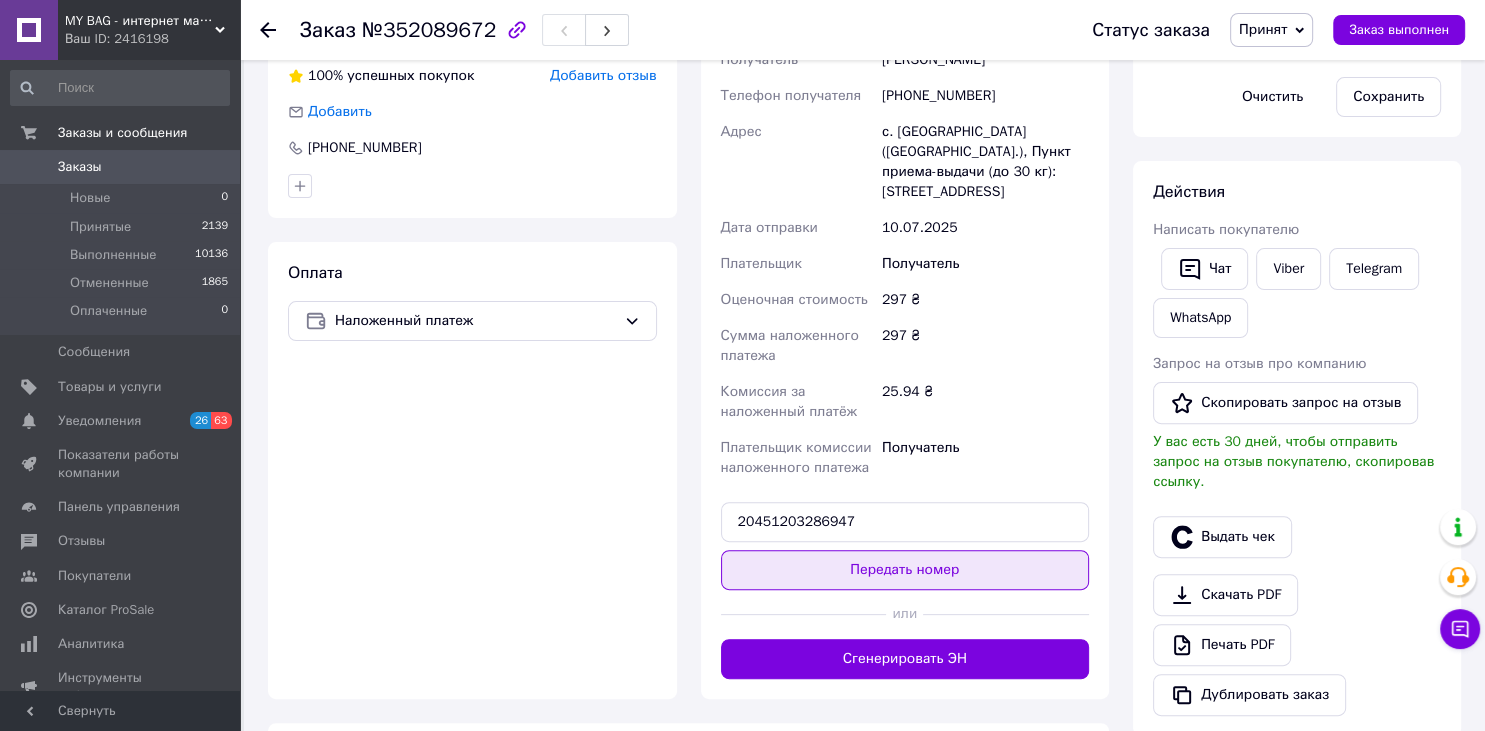 click on "Передать номер" at bounding box center (905, 570) 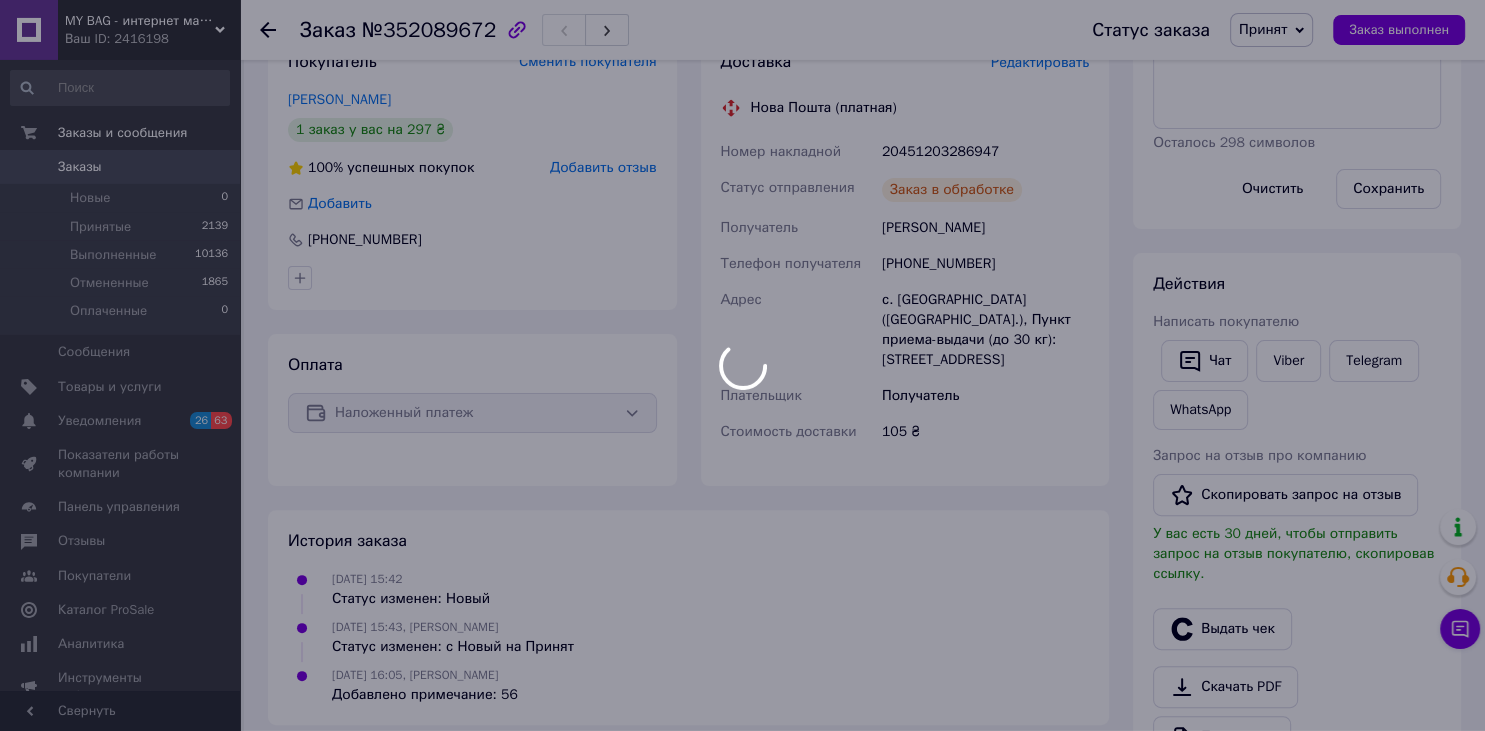 scroll, scrollTop: 422, scrollLeft: 0, axis: vertical 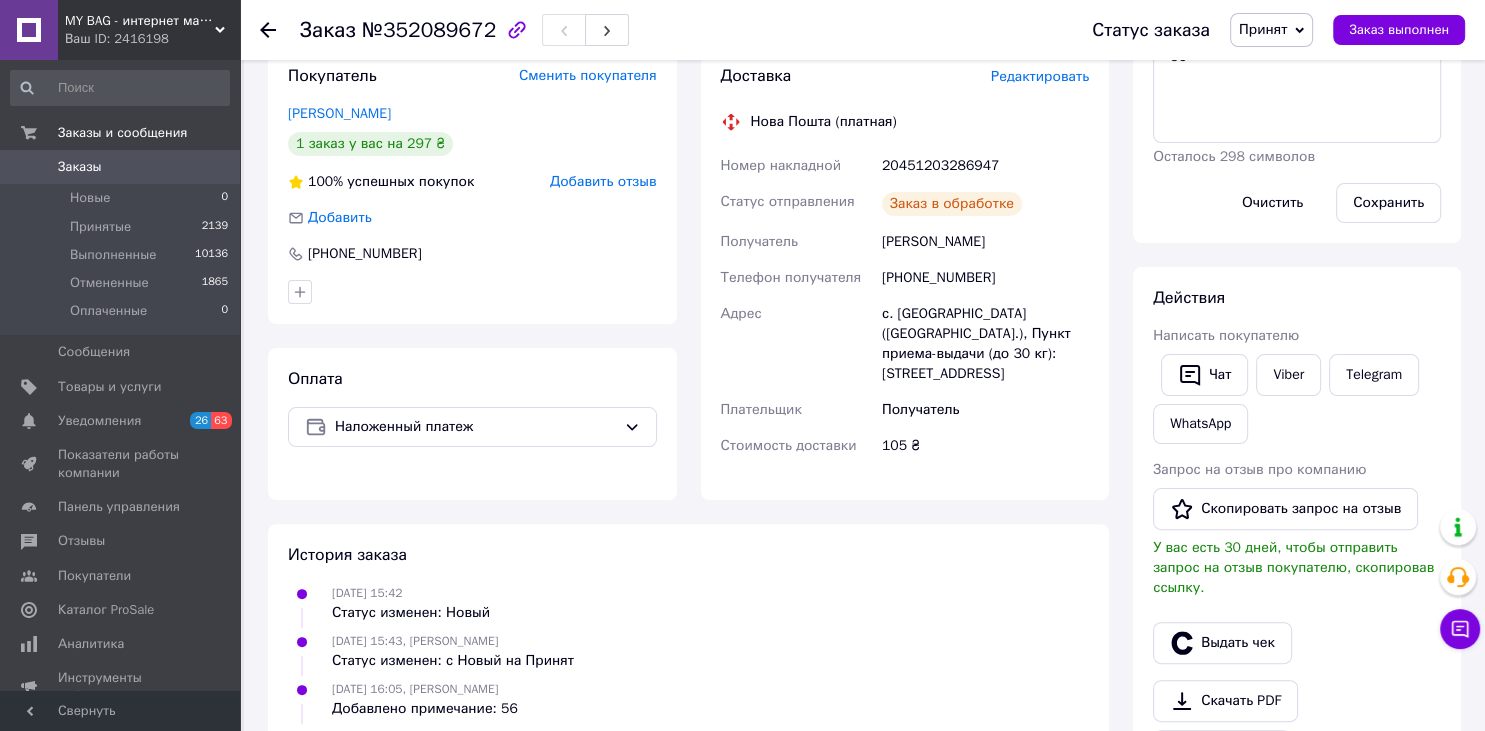 click on "20451203286947" at bounding box center (985, 166) 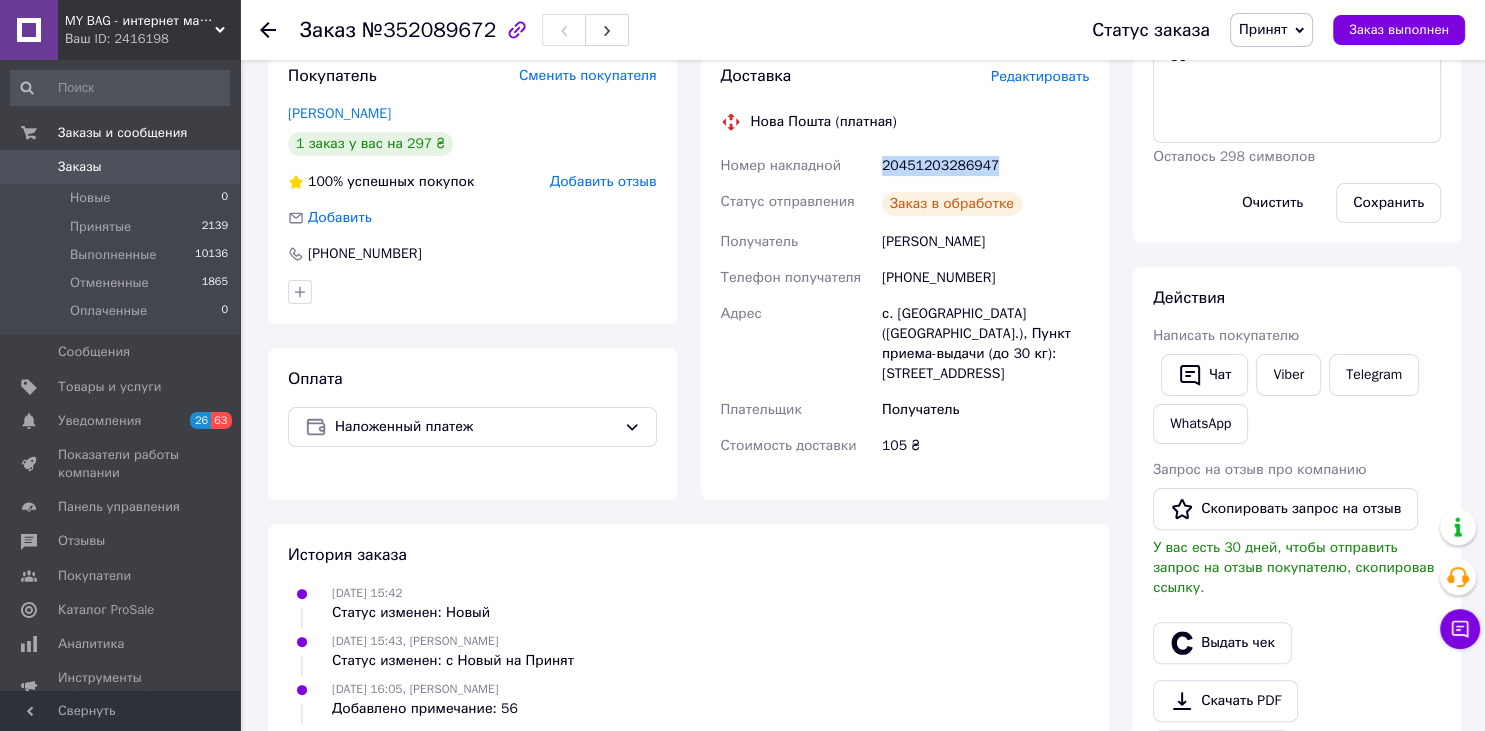 click on "20451203286947" at bounding box center (985, 166) 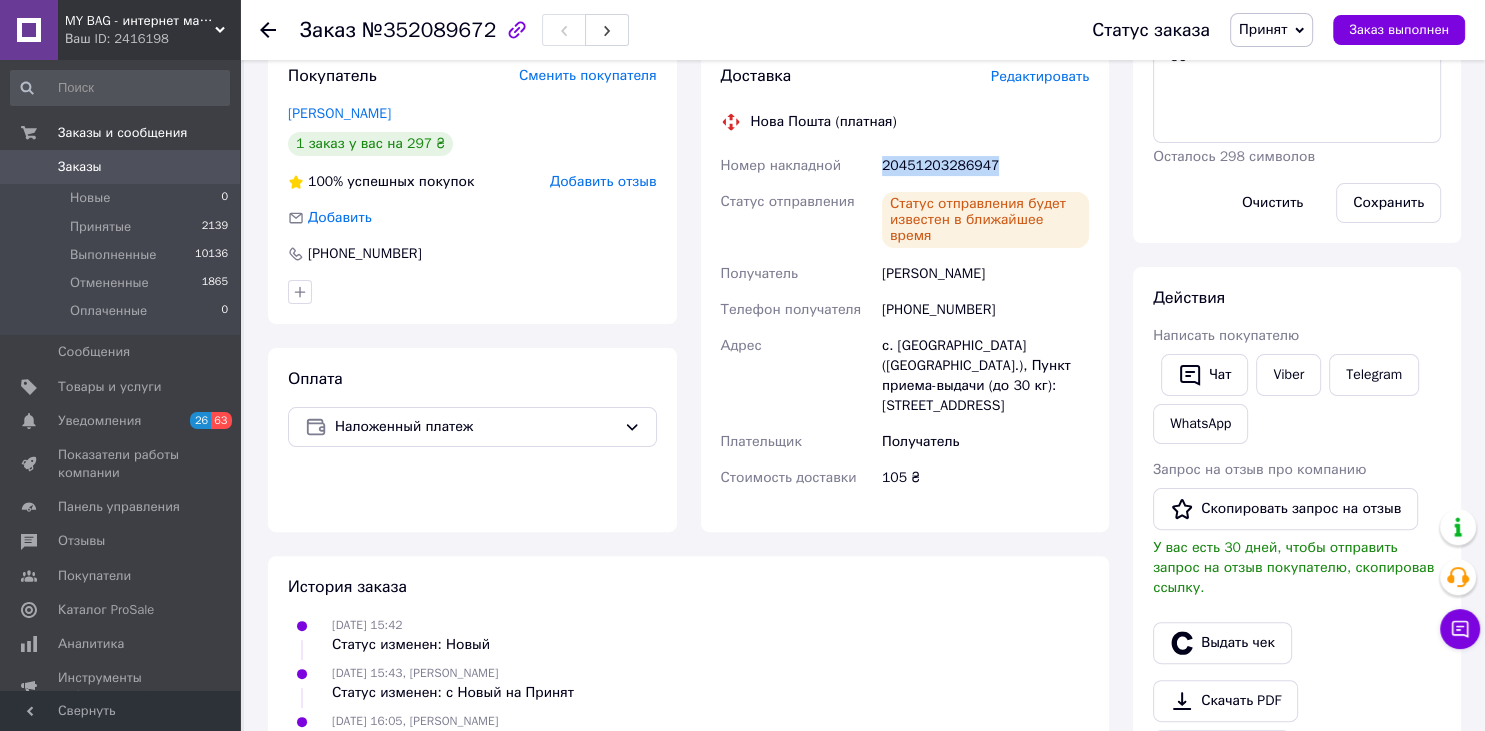 copy on "20451203286947" 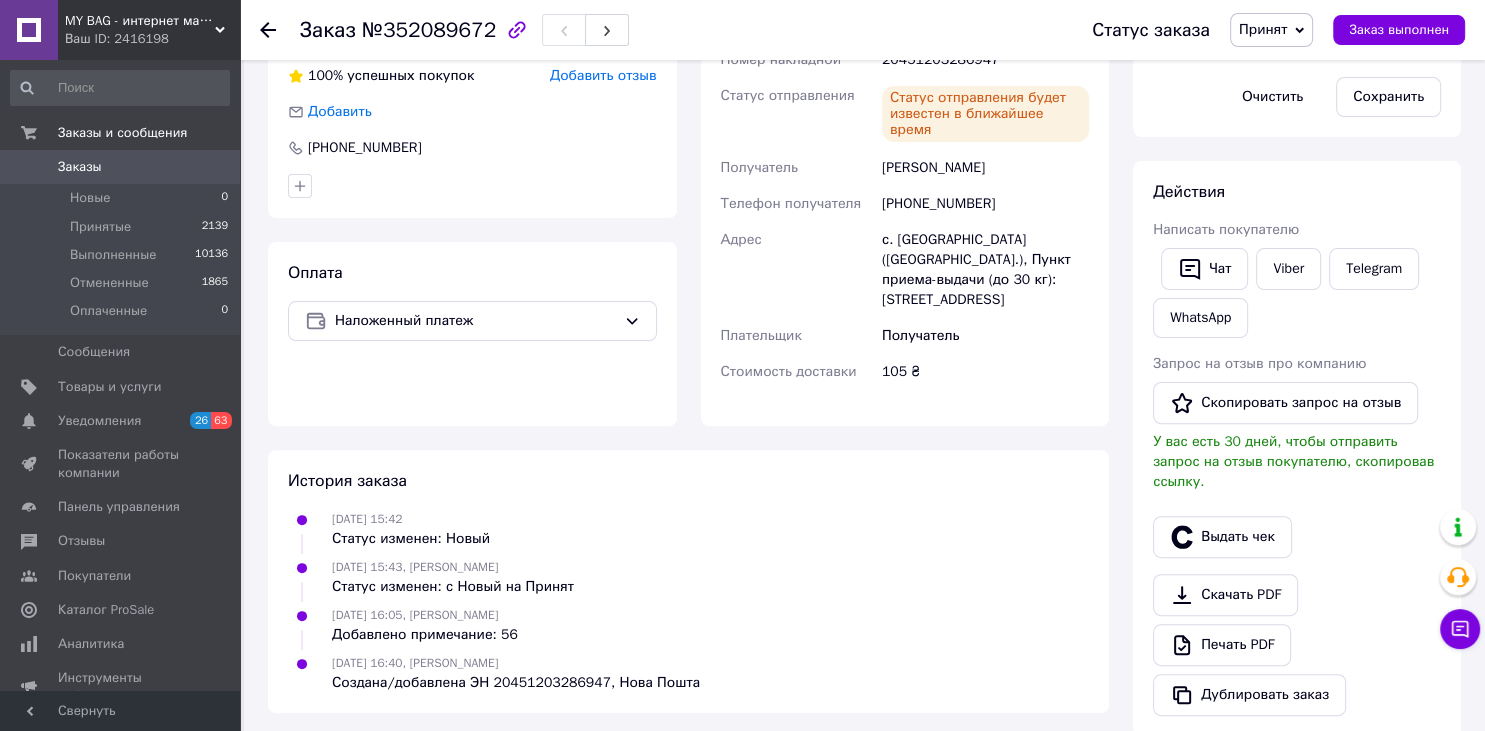 click on "10.07.2025 16:40, Вячеслав Резвин Создана/добавлена ЭН 20451203286947, Нова Пошта" at bounding box center [688, 673] 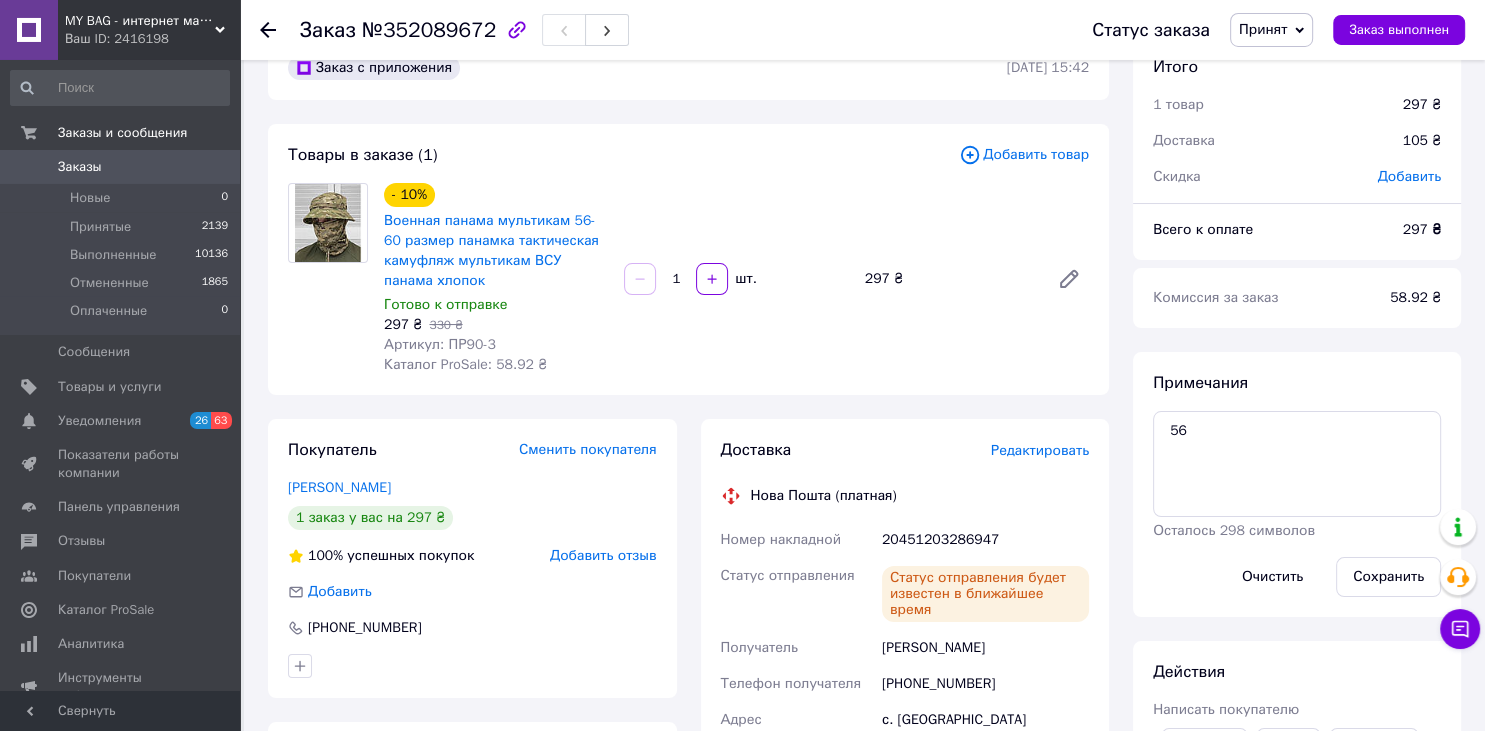 scroll, scrollTop: 0, scrollLeft: 0, axis: both 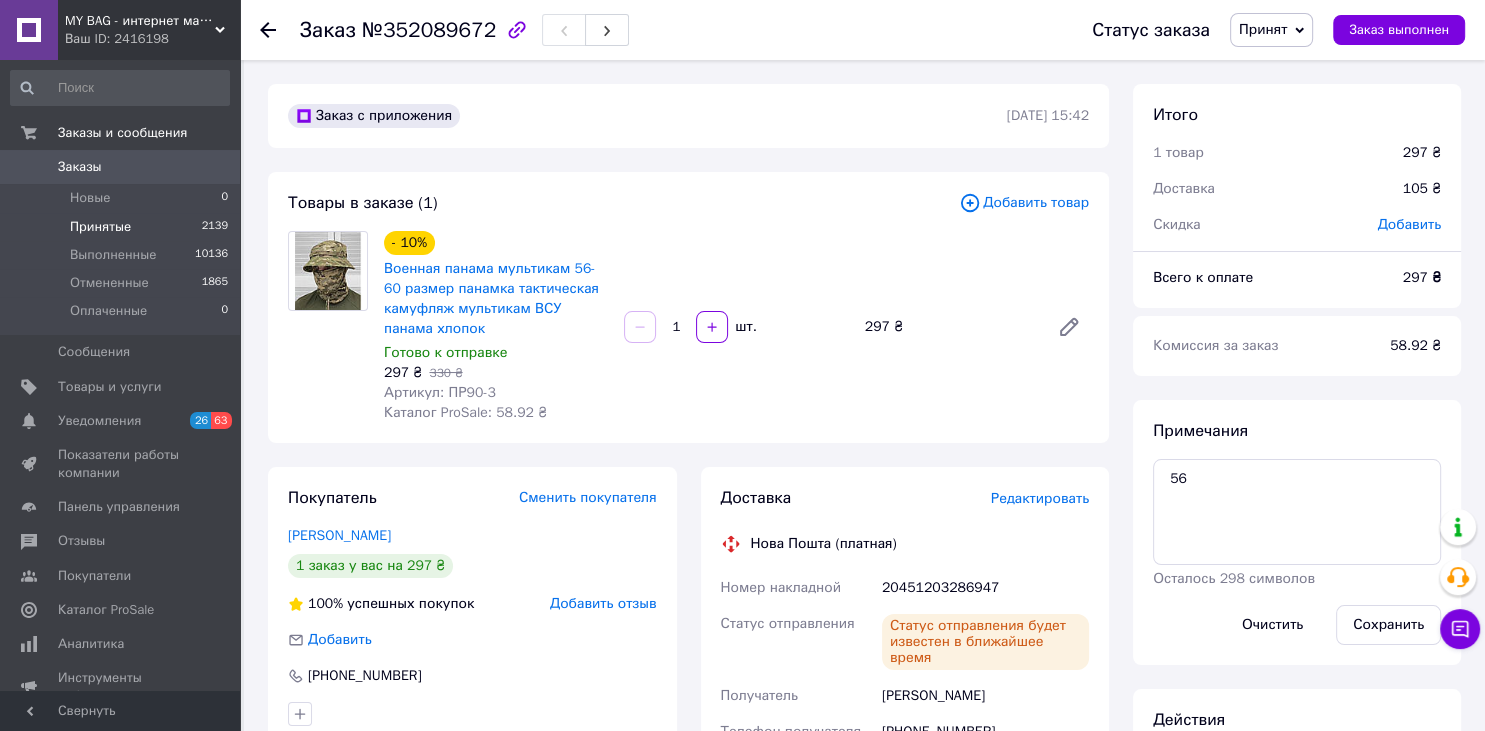 click on "Принятые 2139" at bounding box center [120, 227] 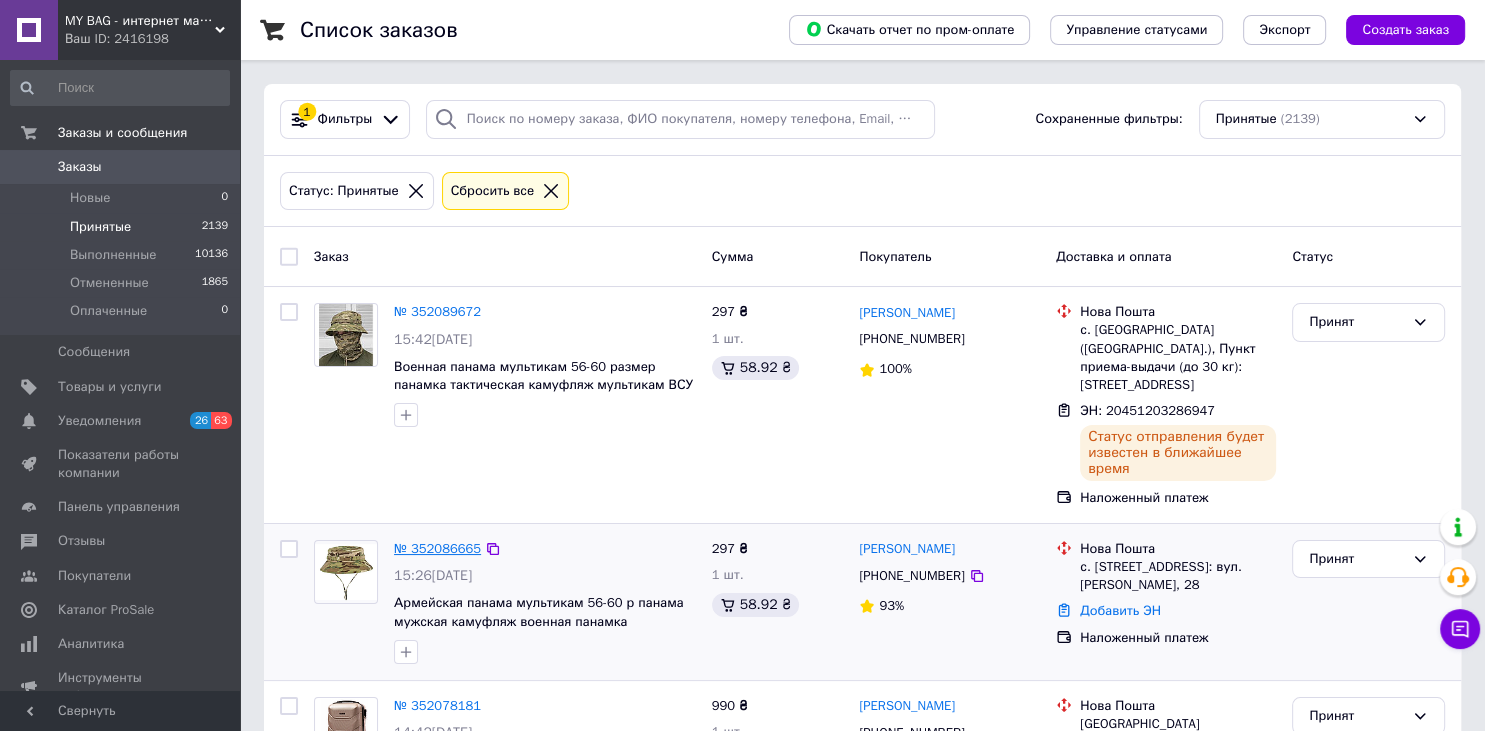click on "№ 352086665" at bounding box center [437, 548] 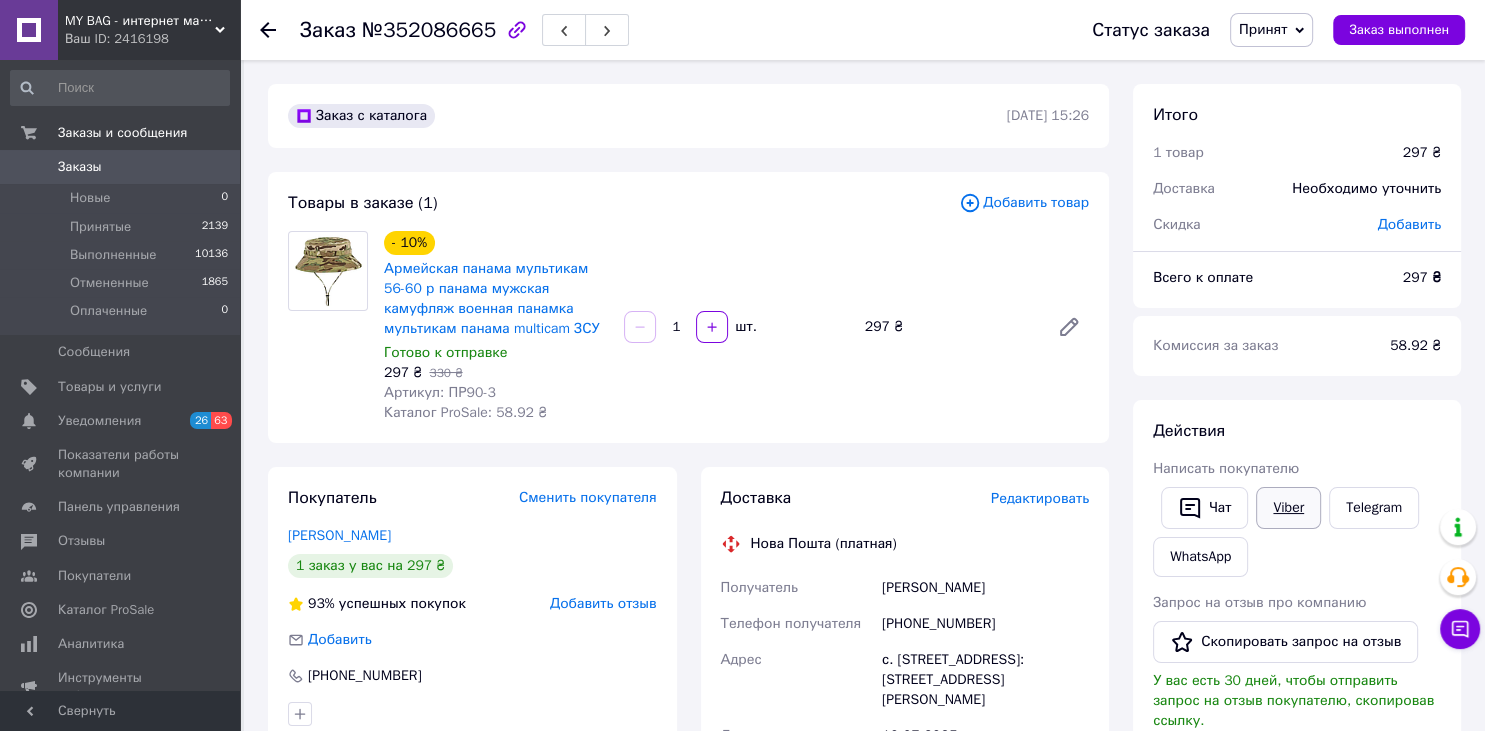 click on "Viber" at bounding box center (1288, 508) 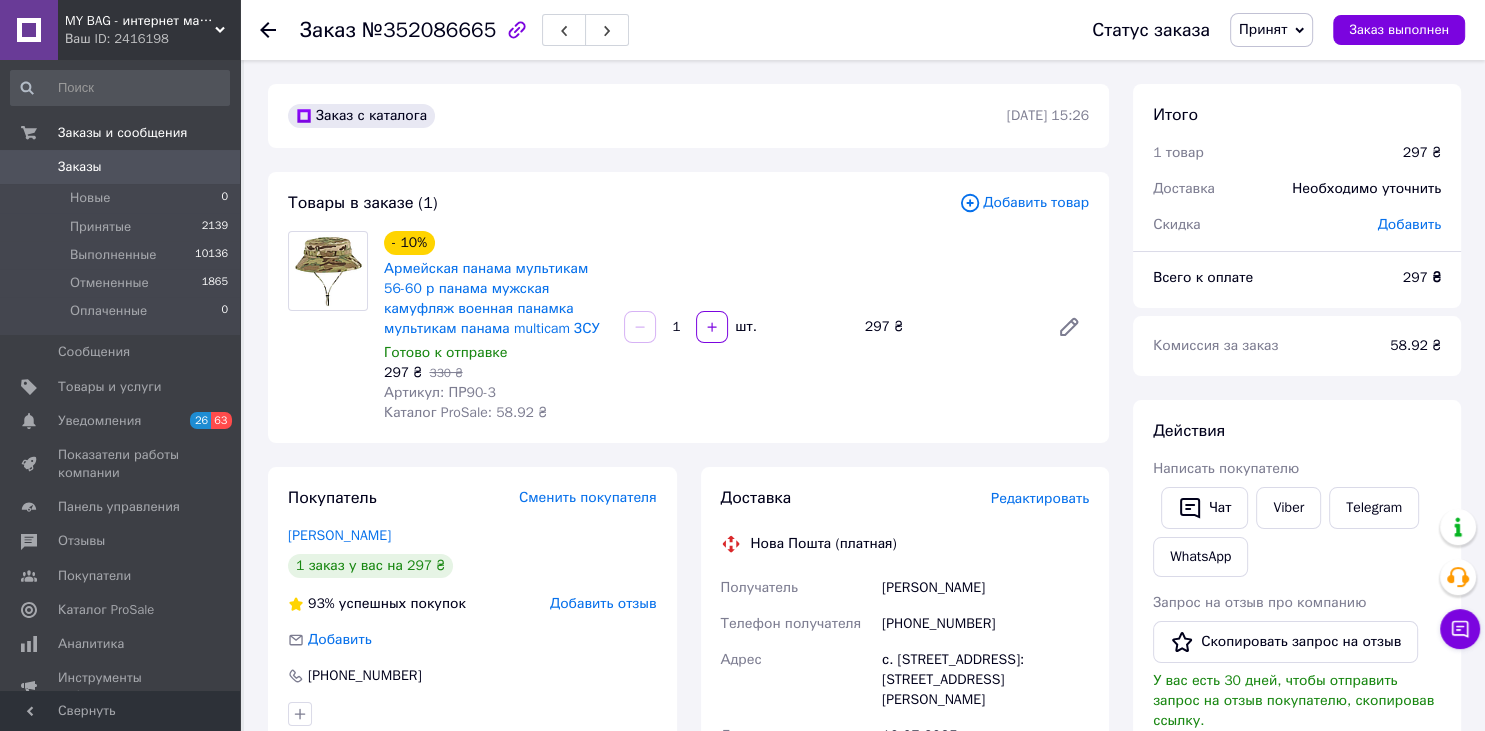 scroll, scrollTop: 633, scrollLeft: 0, axis: vertical 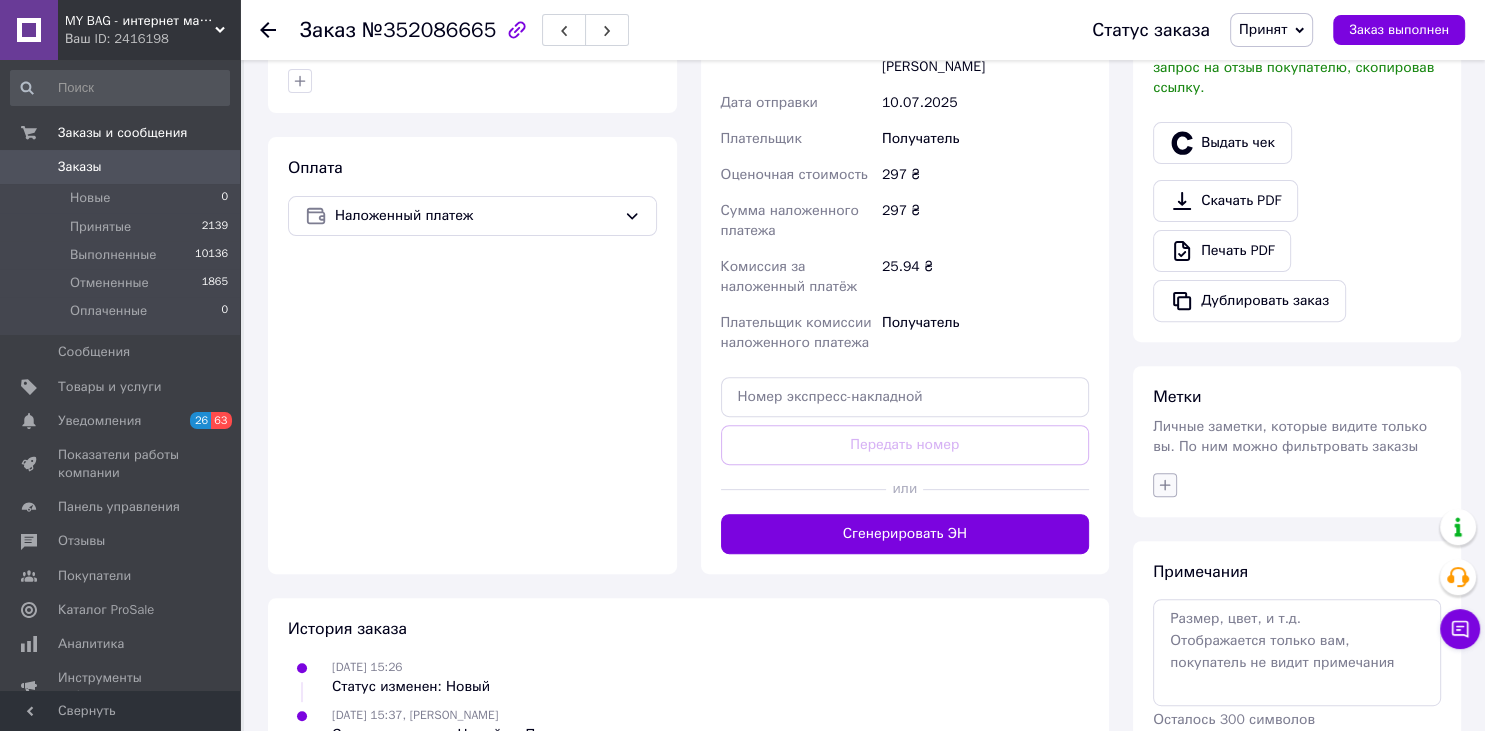 click at bounding box center (1165, 485) 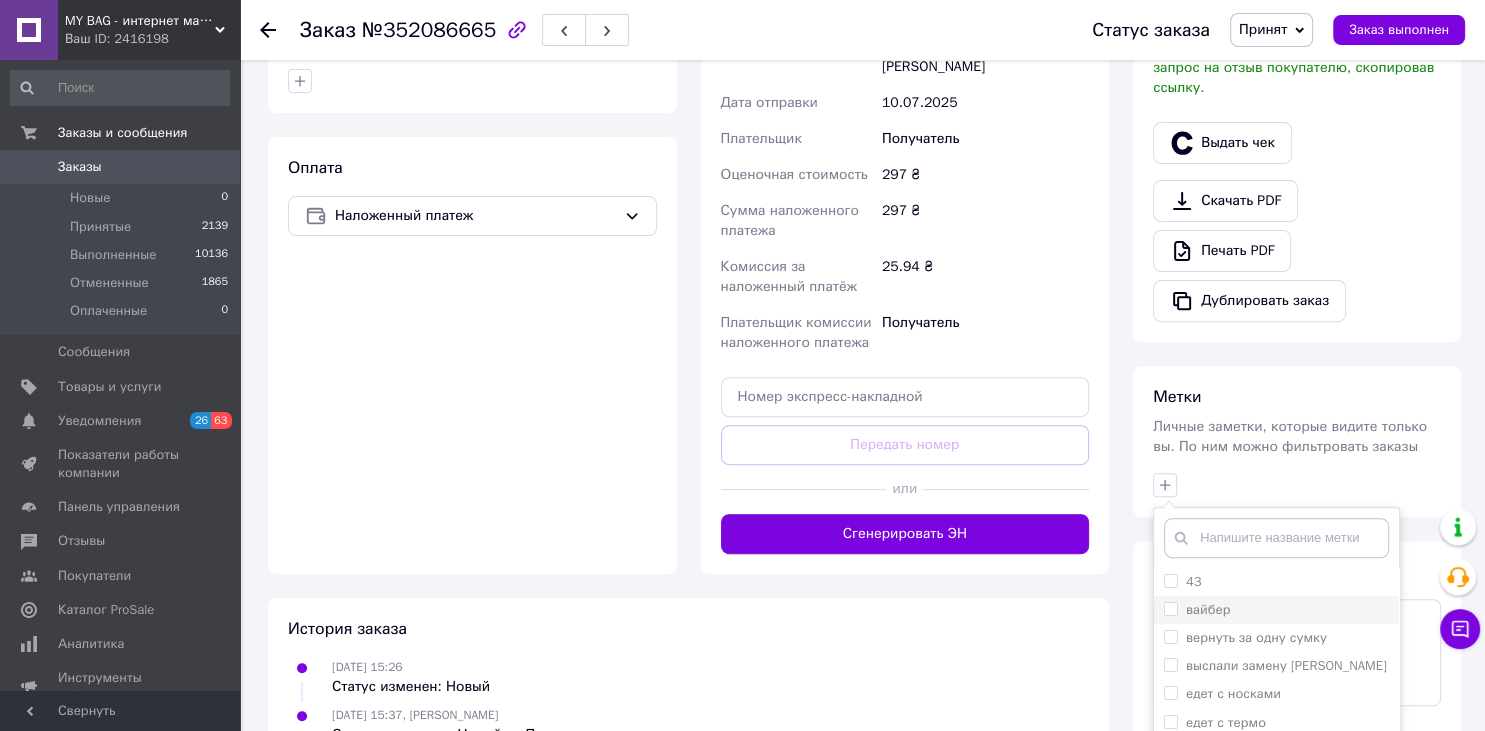 click on "вайбер" at bounding box center (1170, 608) 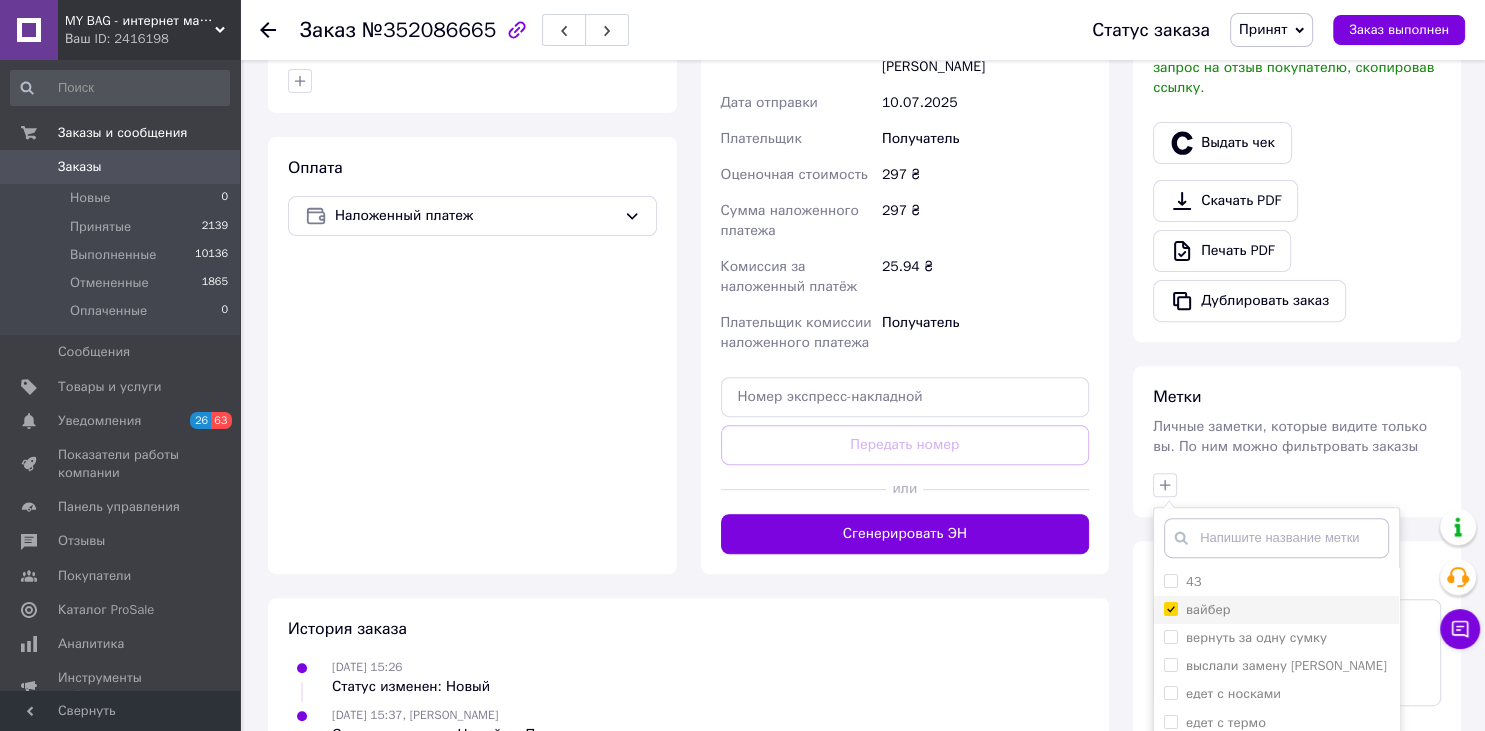 checkbox on "true" 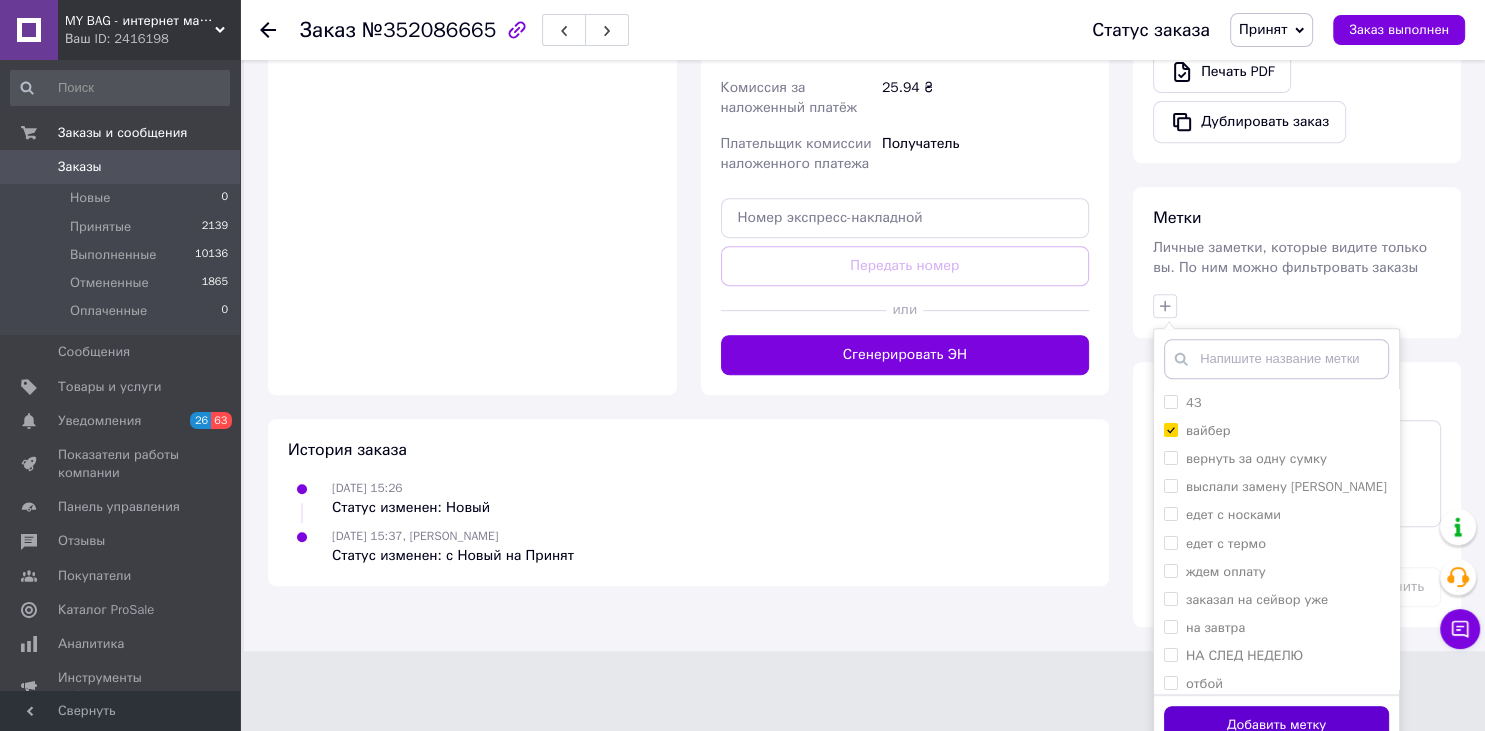 click on "Добавить метку" at bounding box center [1276, 725] 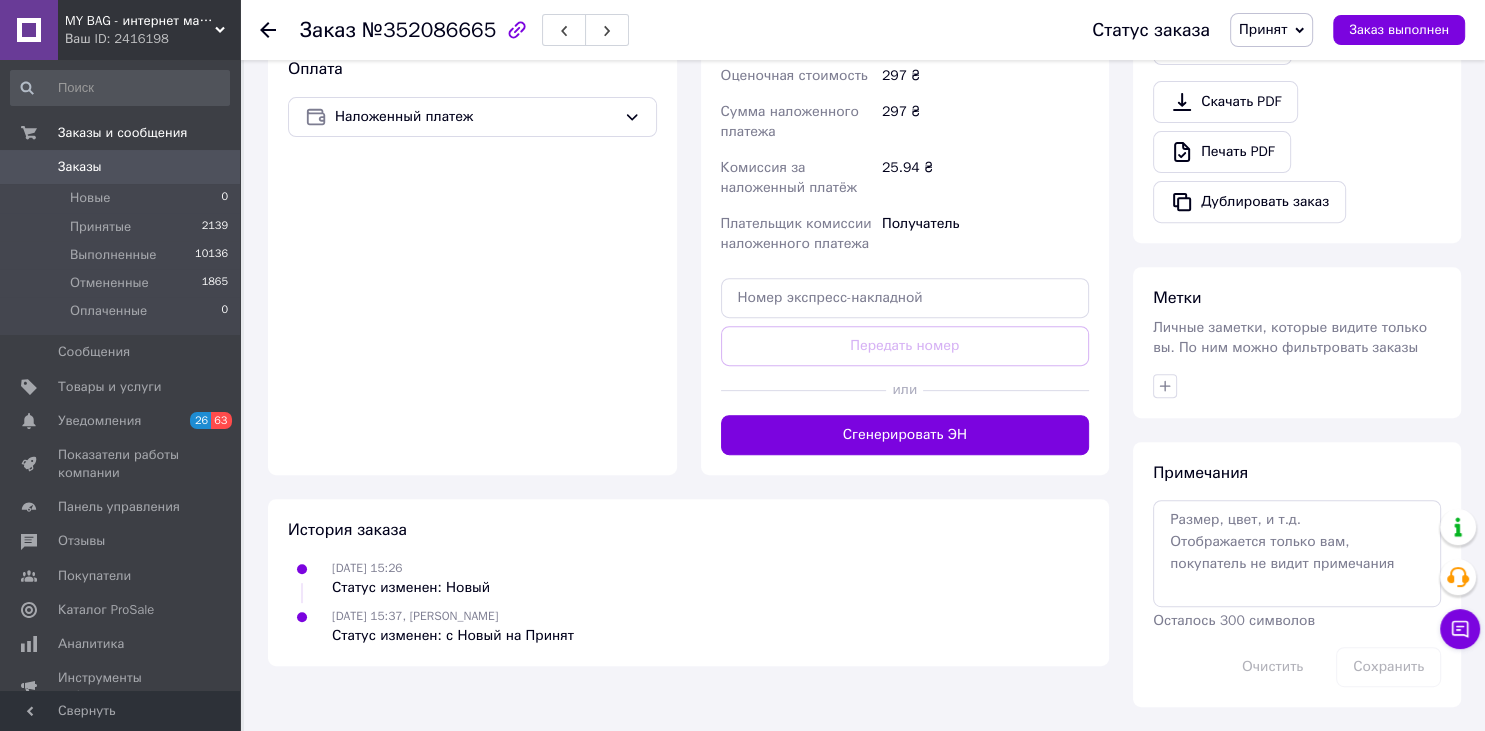 scroll, scrollTop: 708, scrollLeft: 0, axis: vertical 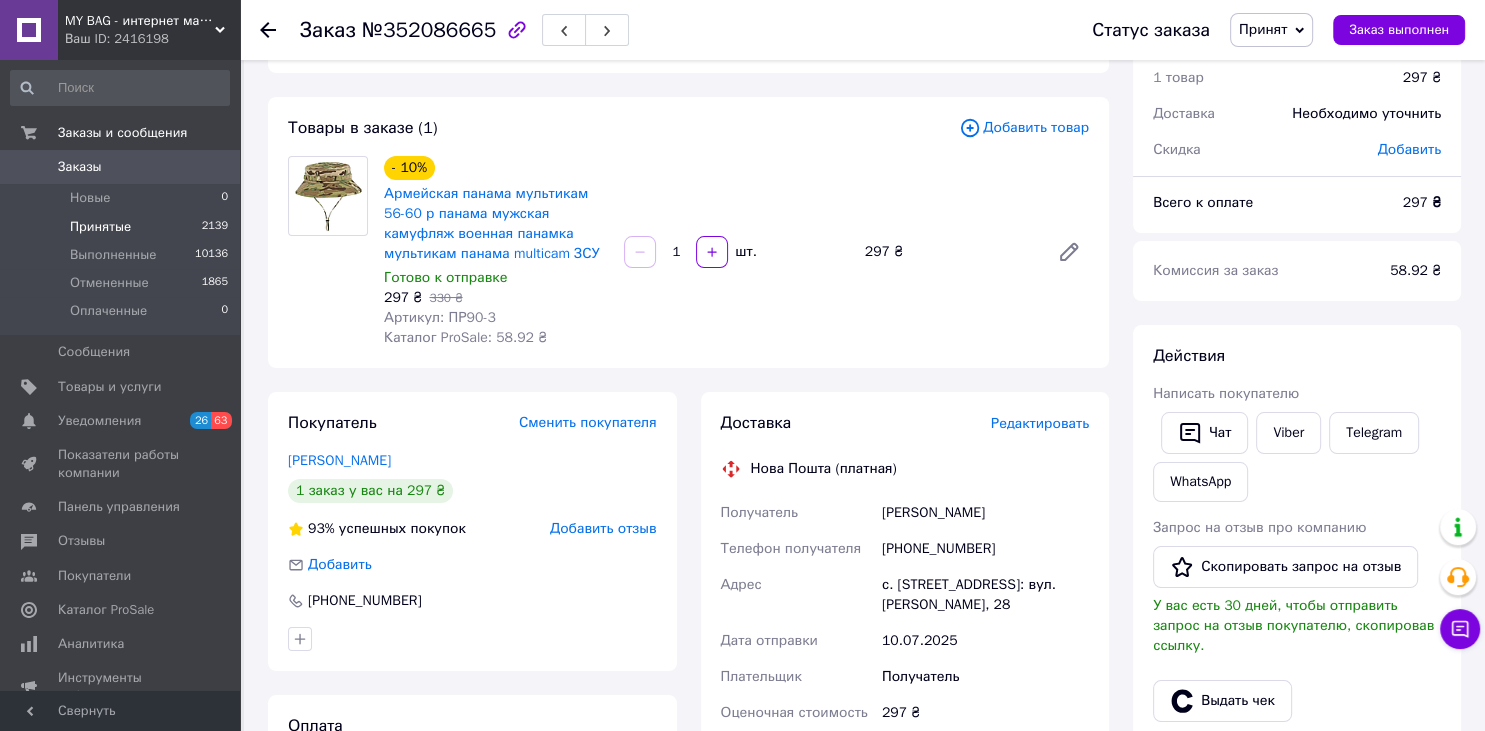 click on "Принятые 2139" at bounding box center [120, 227] 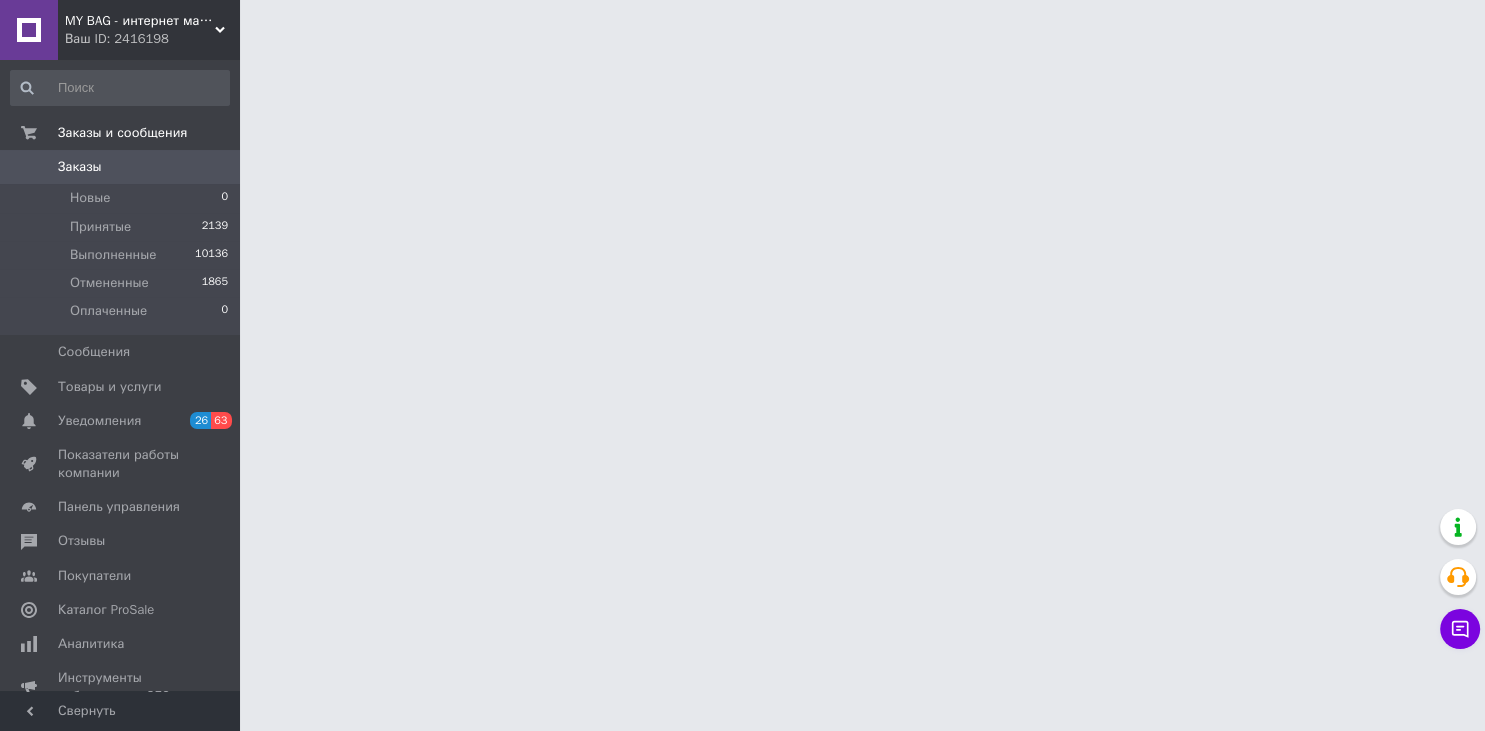 scroll, scrollTop: 0, scrollLeft: 0, axis: both 